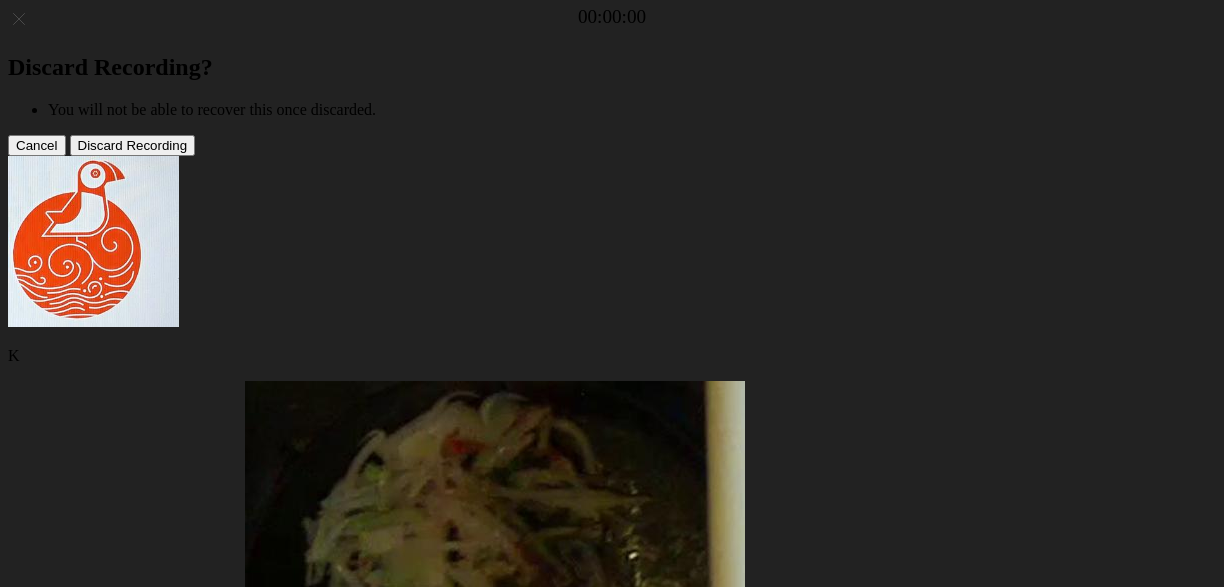 scroll, scrollTop: 0, scrollLeft: 0, axis: both 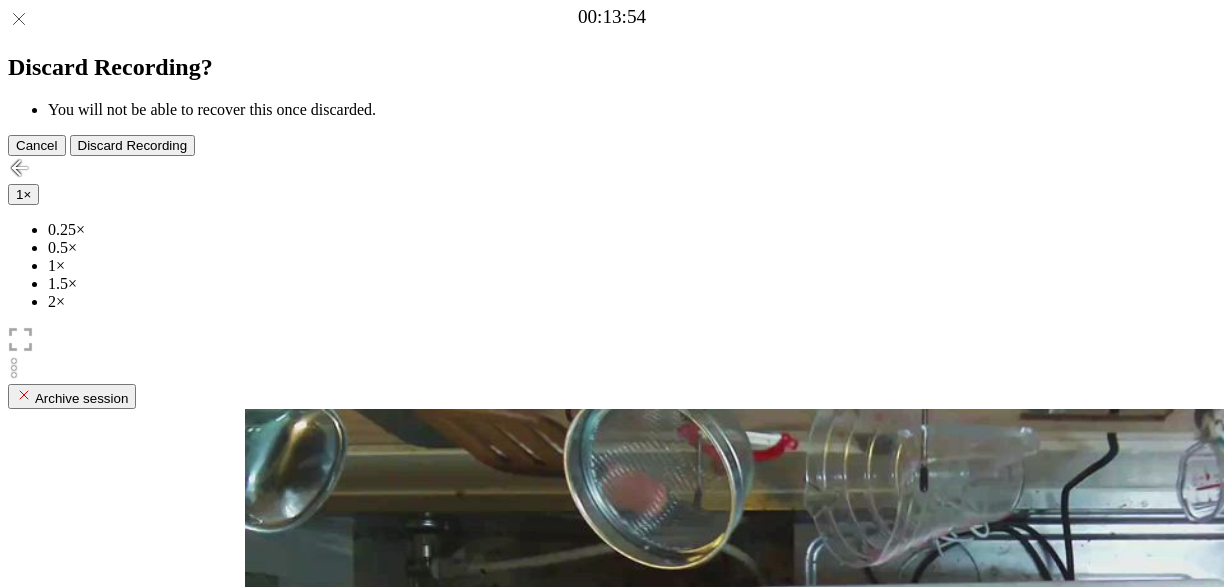 click at bounding box center (357, 1122) 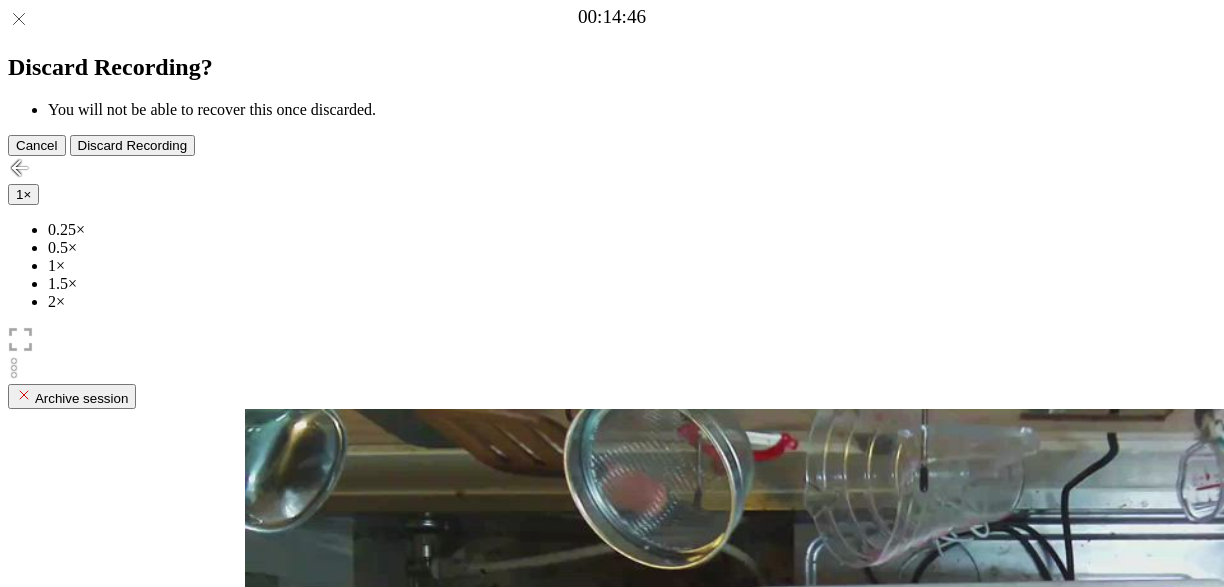 click on "Time elapsed:  00:29
Time remaining:  00:00" at bounding box center [612, 1001] 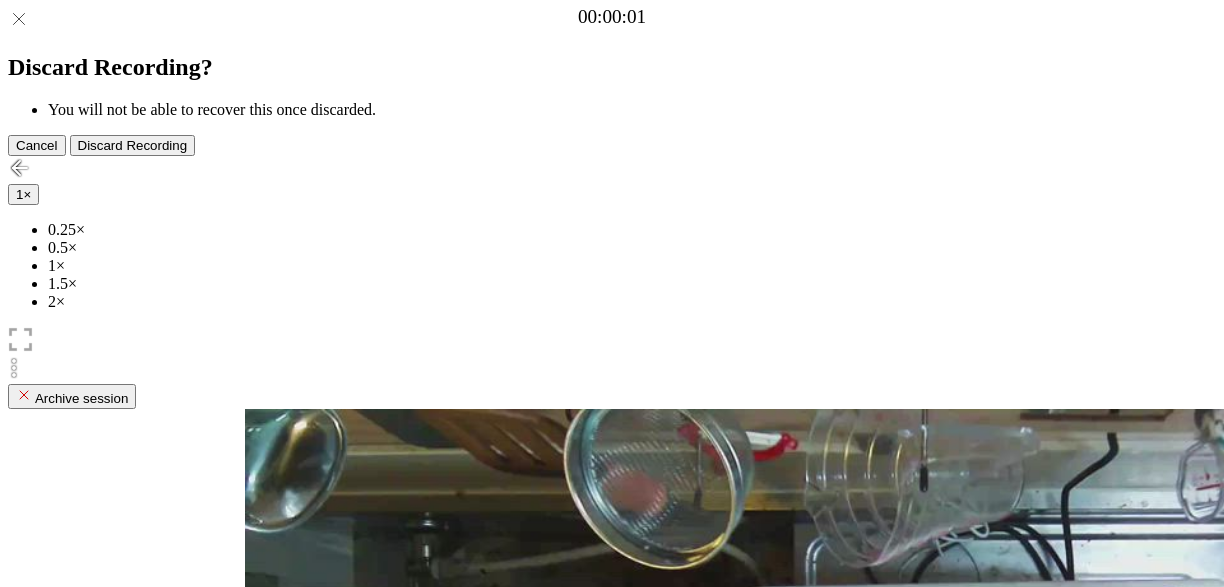 click at bounding box center (281, 1122) 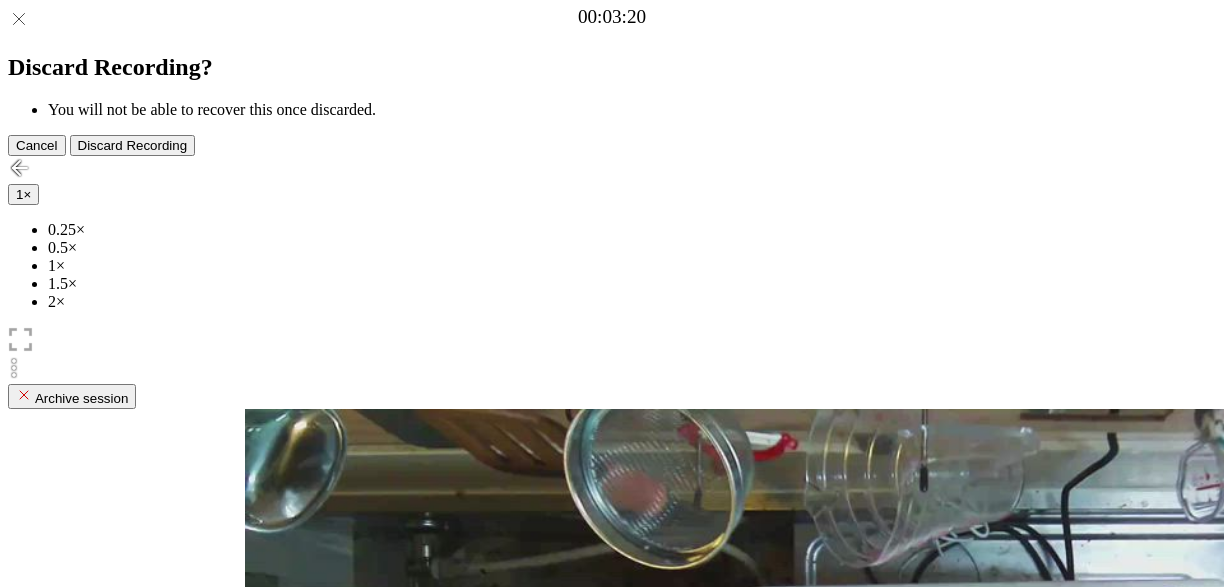 click at bounding box center (367, 1121) 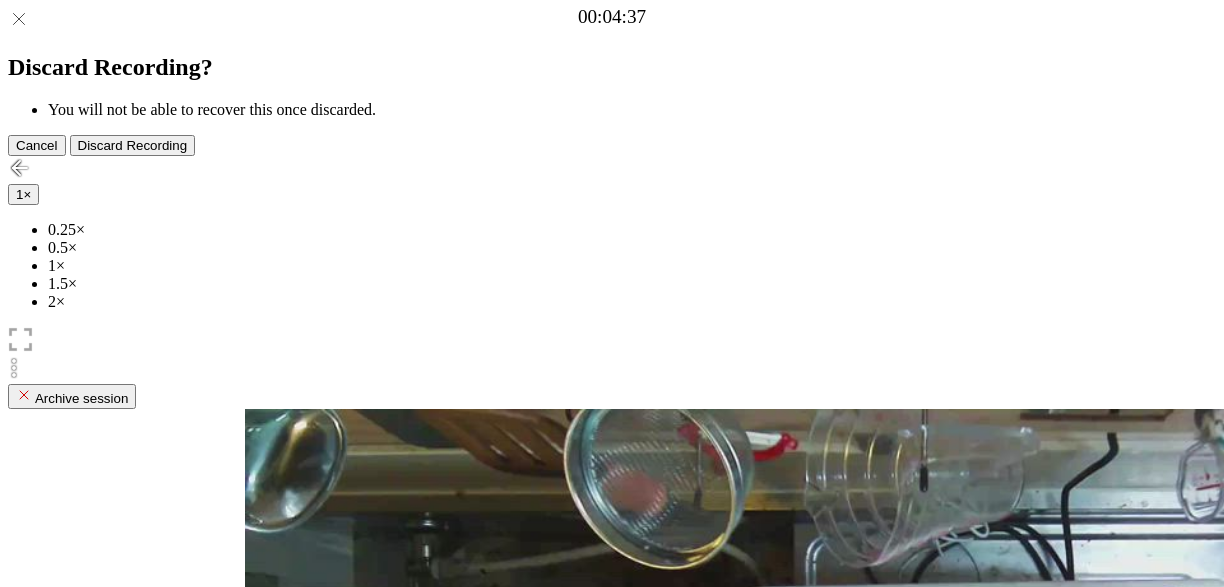 click on "Time elapsed:  00:09
Time remaining:  00:21" at bounding box center [612, 1001] 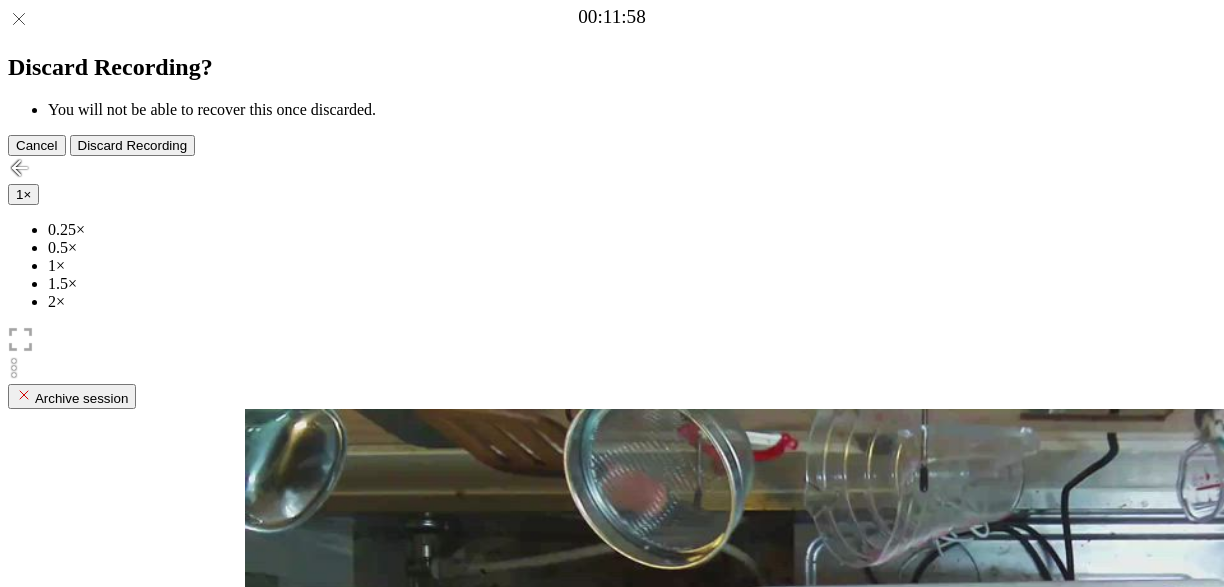 click on "Time elapsed:  00:23
Time remaining:  00:06" at bounding box center [612, 1001] 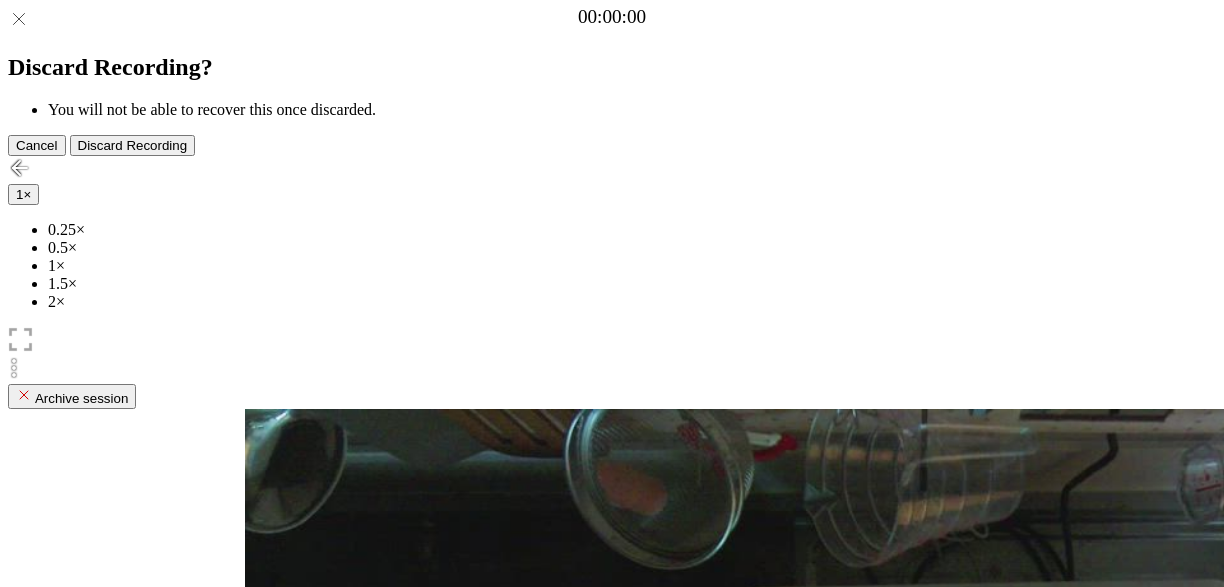 scroll, scrollTop: 0, scrollLeft: 0, axis: both 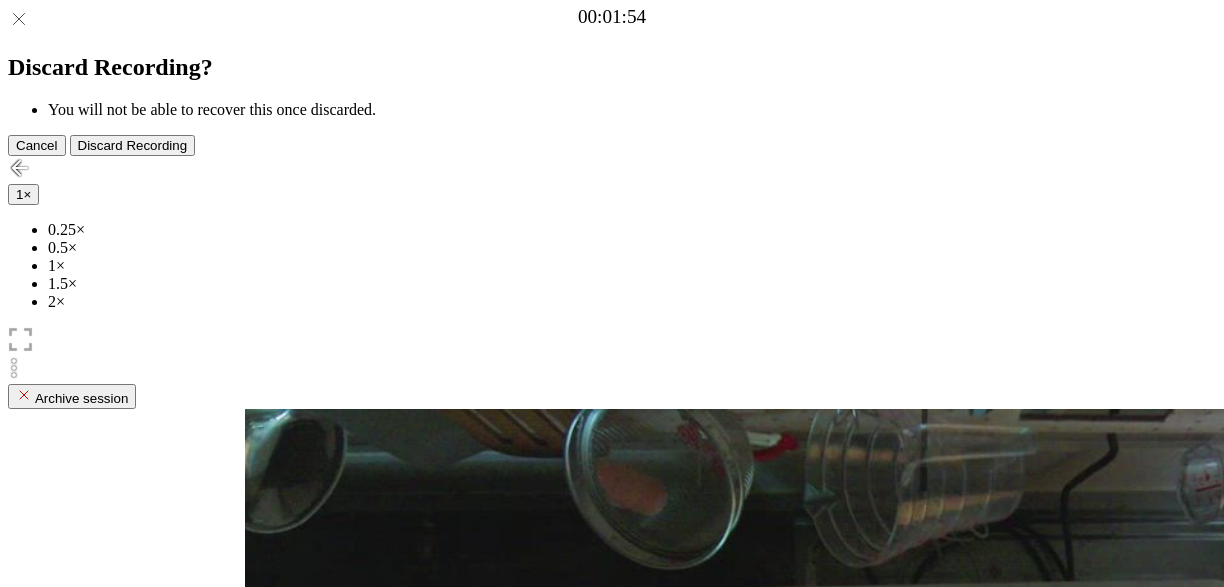 click on "Time elapsed:  00:04
Time remaining:  00:38" at bounding box center (612, 1001) 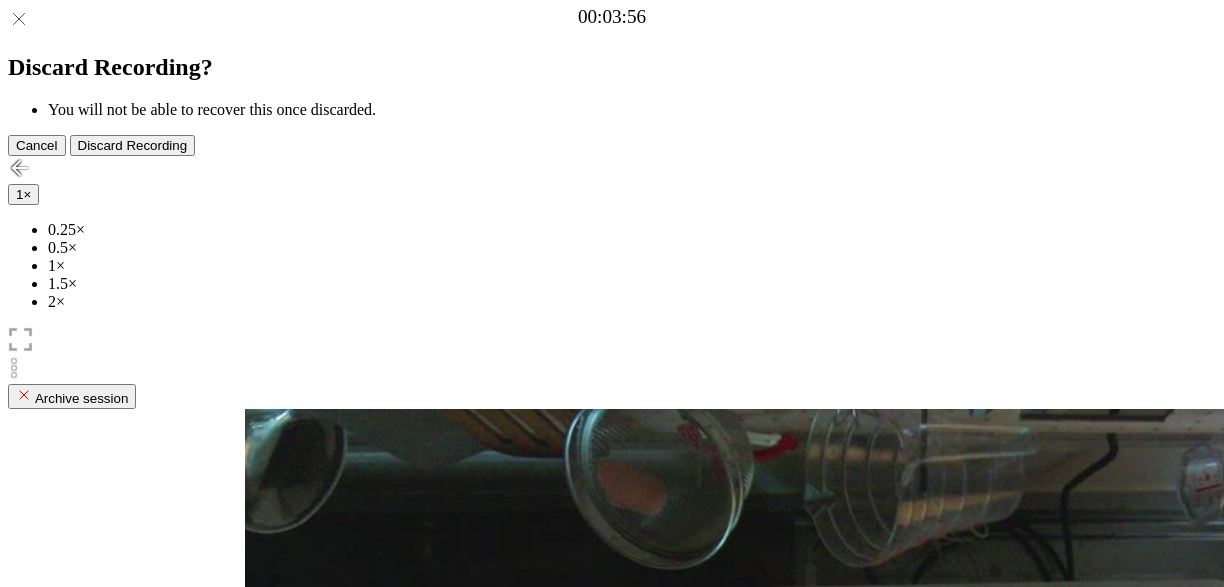 click on "Time elapsed:  00:08
Time remaining:  00:34" at bounding box center (612, 1001) 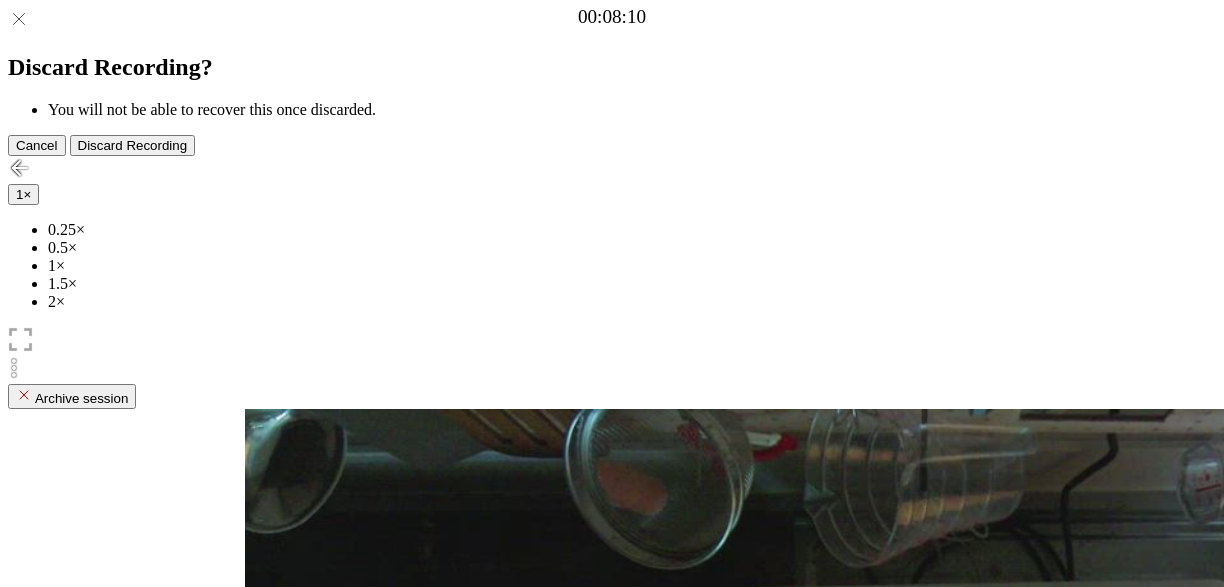 click on "Time elapsed:  00:17
Time remaining:  00:25" at bounding box center (612, 1001) 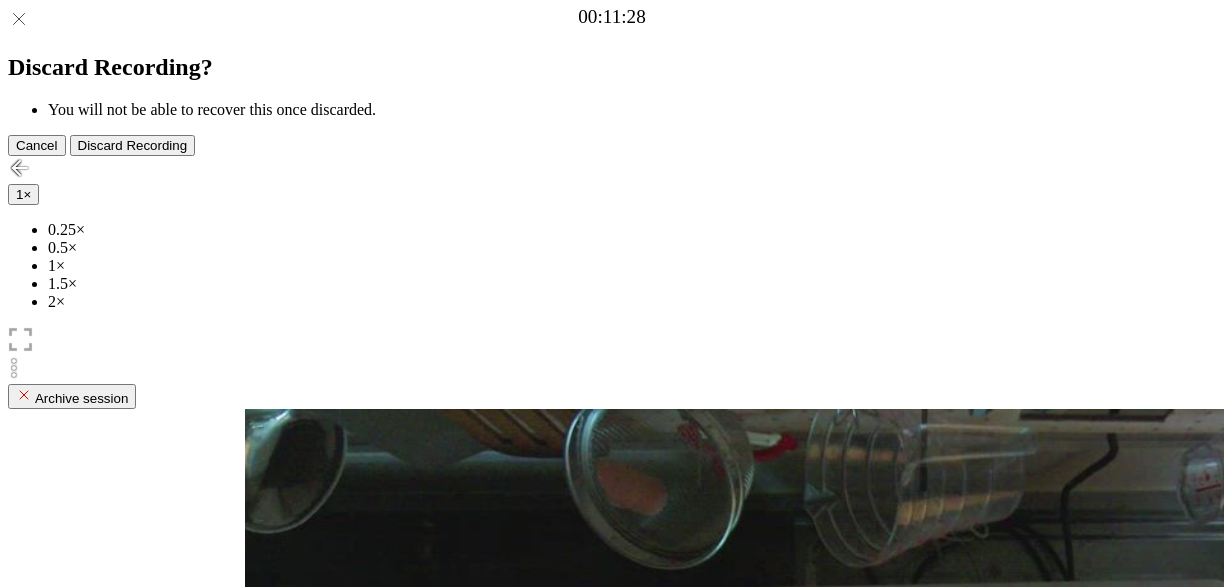 click on "Time elapsed:  00:23
Time remaining:  00:18" at bounding box center [612, 1001] 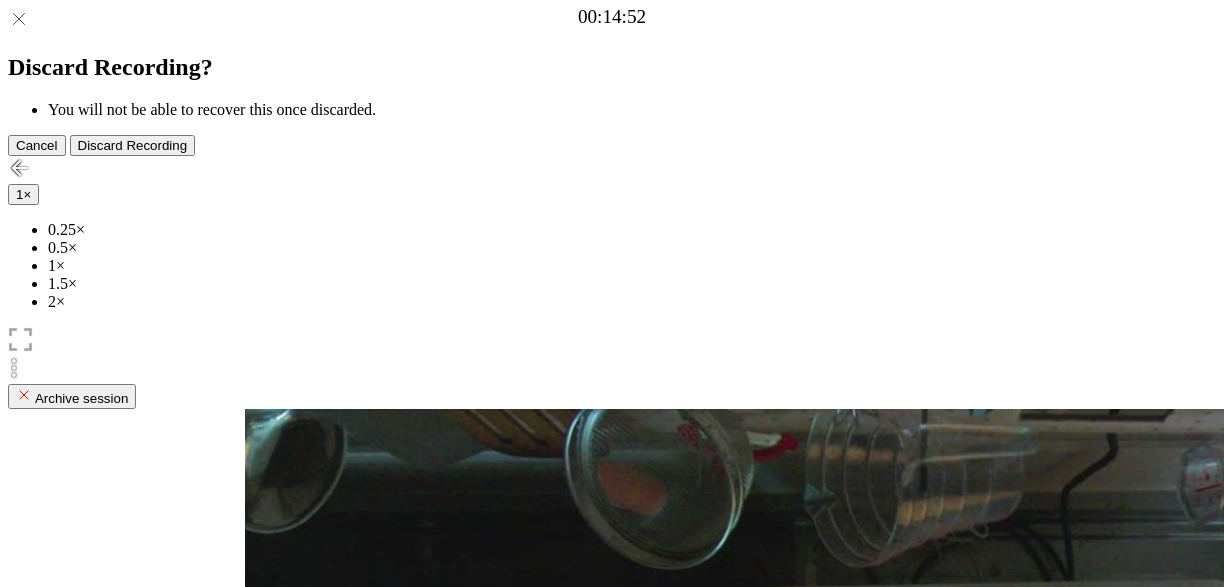 click on "Time elapsed:  00:30
Time remaining:  00:11" at bounding box center (612, 1001) 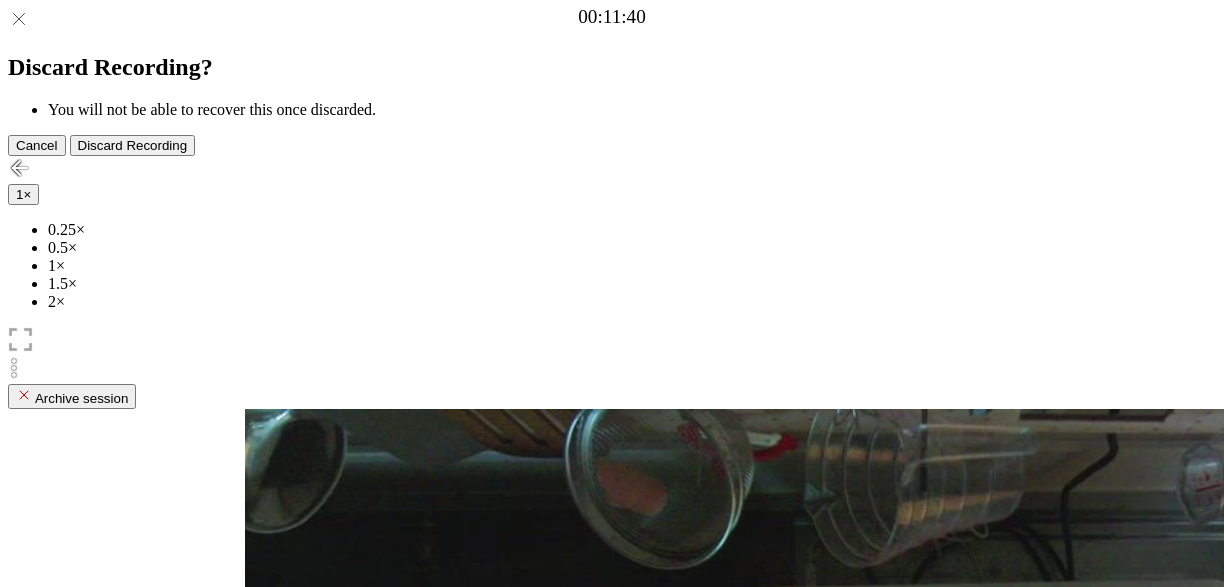 click on "Time elapsed:  00:24
Time remaining:  00:18" at bounding box center [612, 1001] 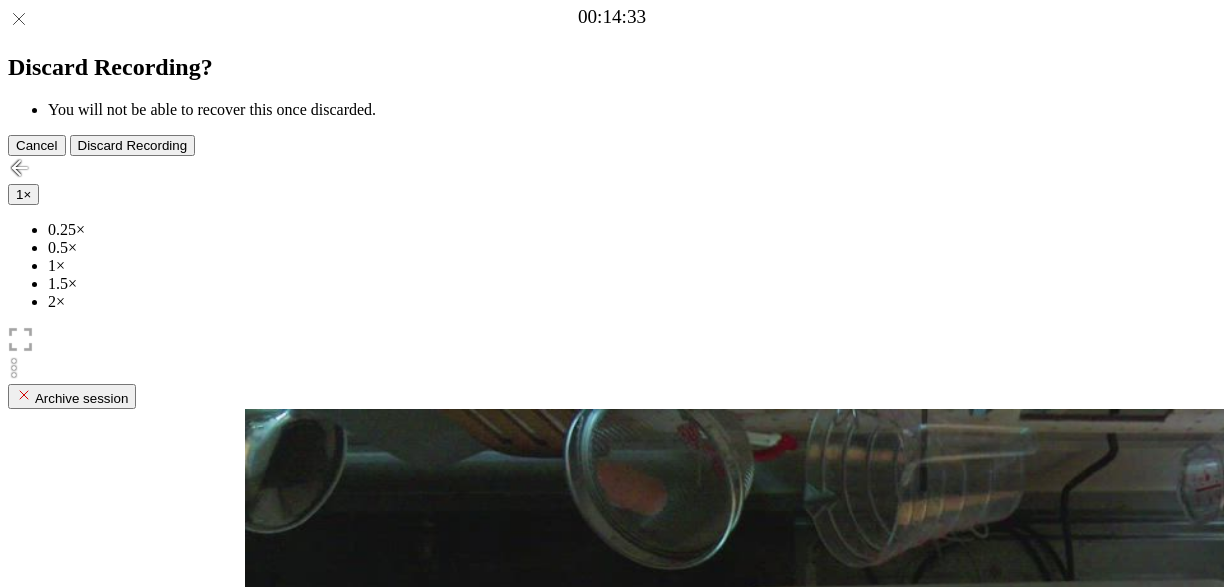 click on "Time elapsed:  00:30
Time remaining:  00:12" at bounding box center [612, 1001] 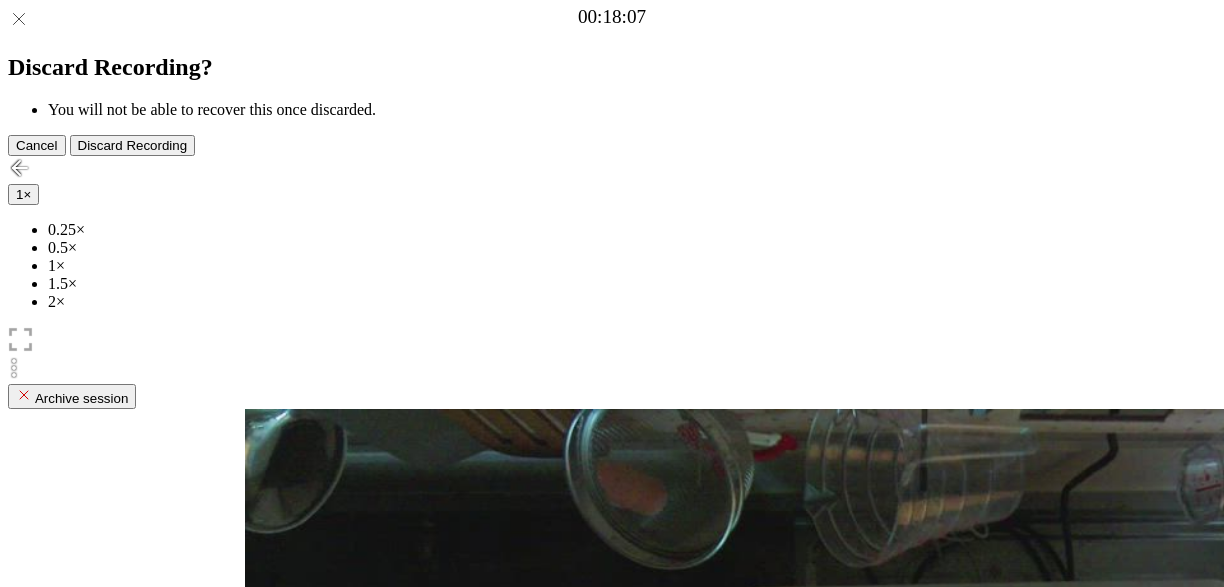 click at bounding box center (346, 1121) 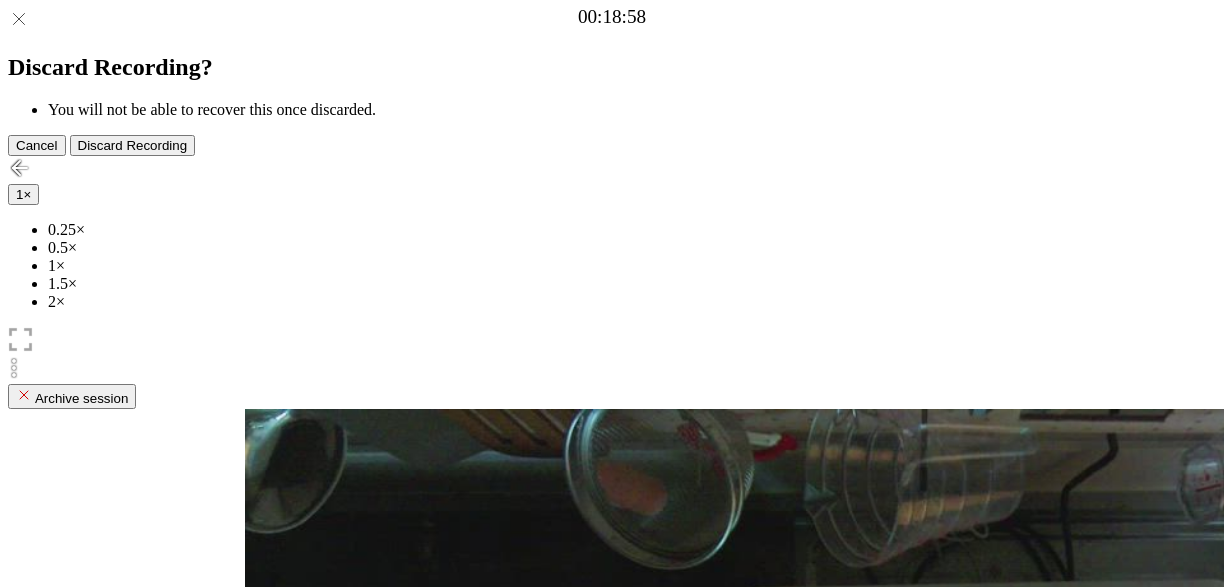 click at bounding box center (357, 1122) 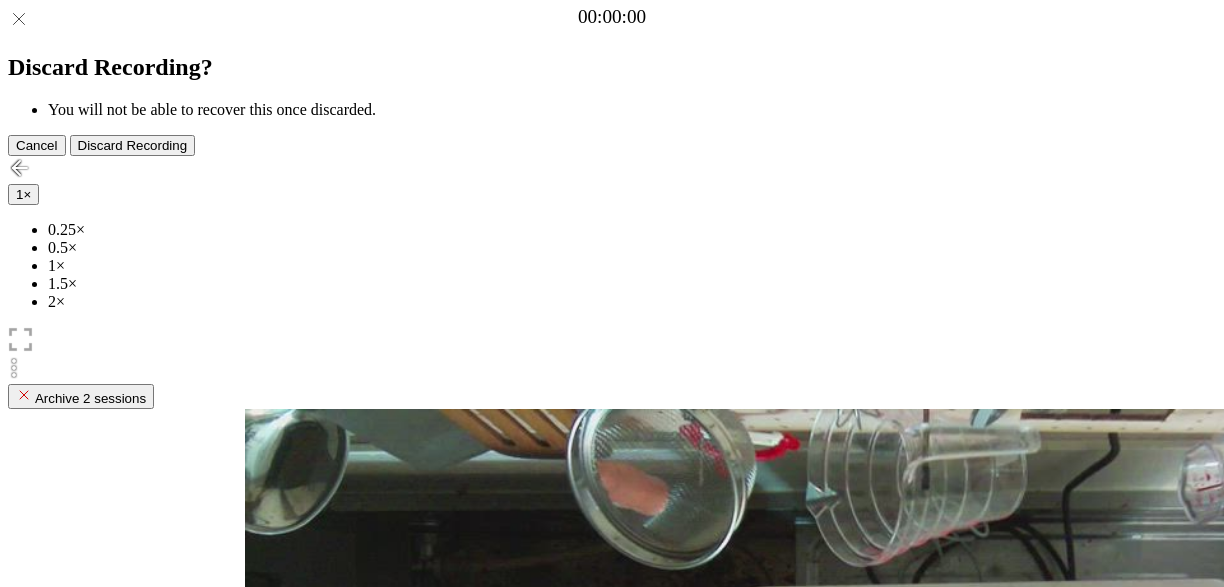 scroll, scrollTop: 0, scrollLeft: 0, axis: both 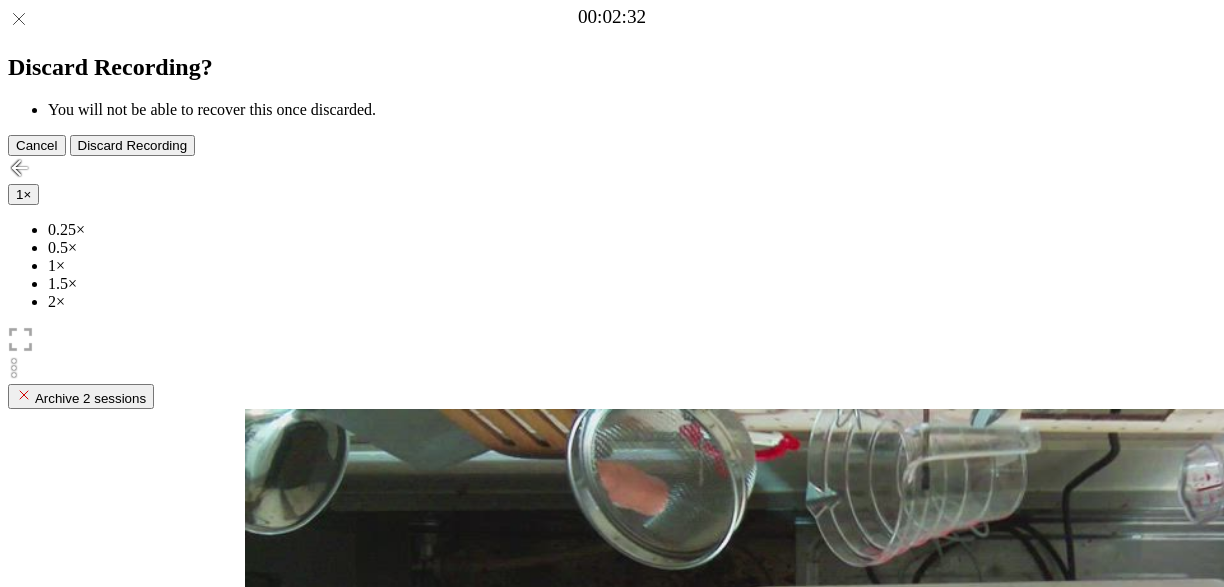 click on "Time elapsed:  00:06
Time remaining:  00:07" at bounding box center (612, 1001) 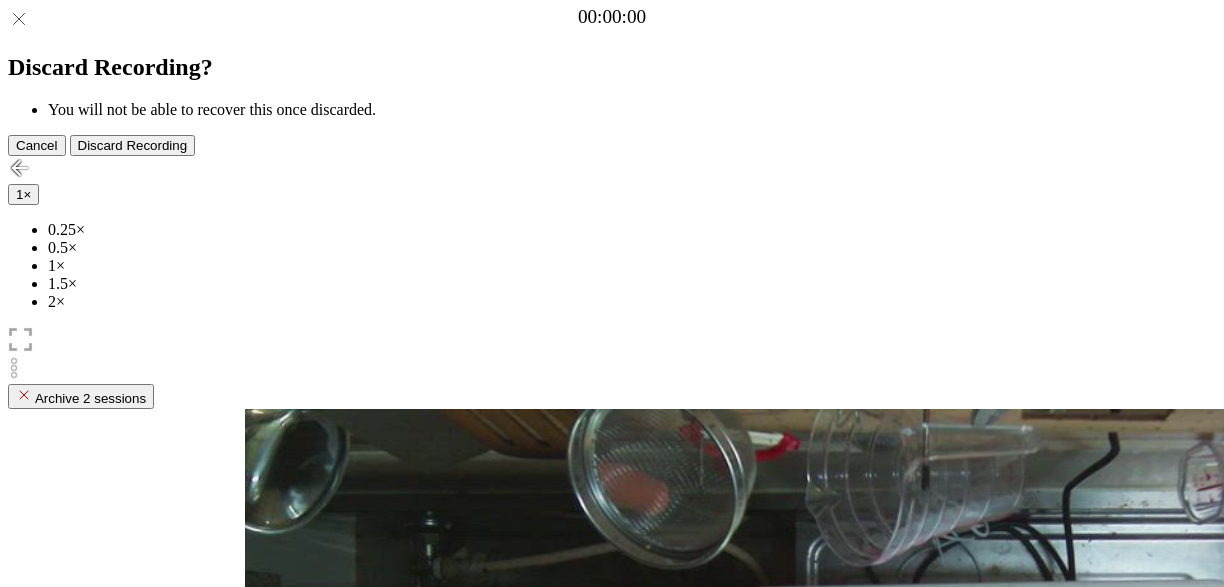 scroll, scrollTop: 0, scrollLeft: 0, axis: both 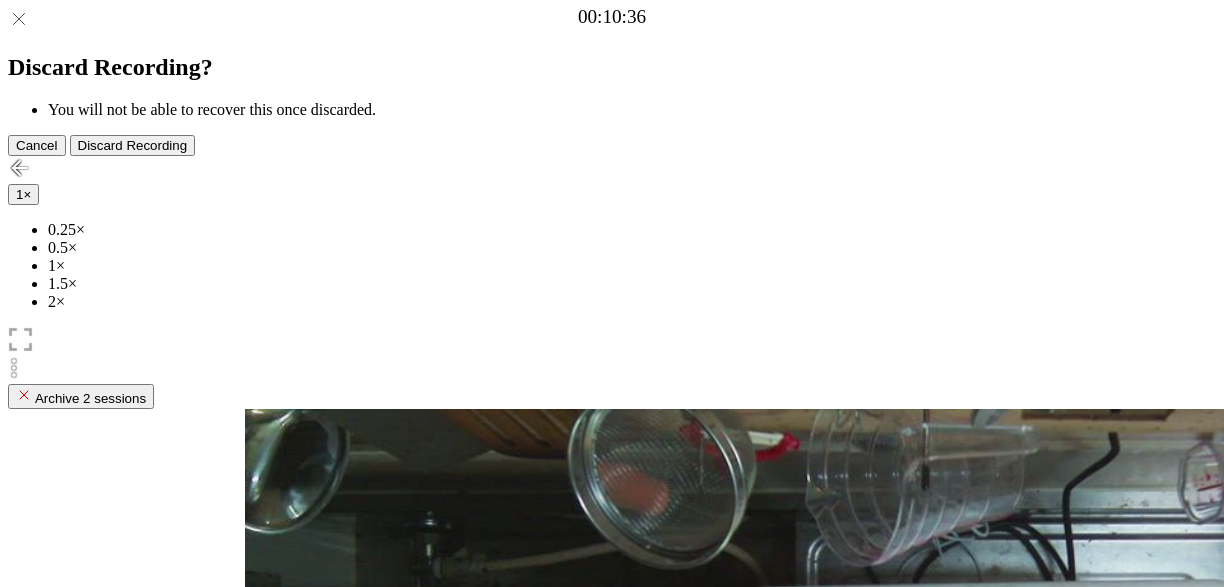 click on "Time elapsed:  00:23
Time remaining:  00:11" at bounding box center (612, 1001) 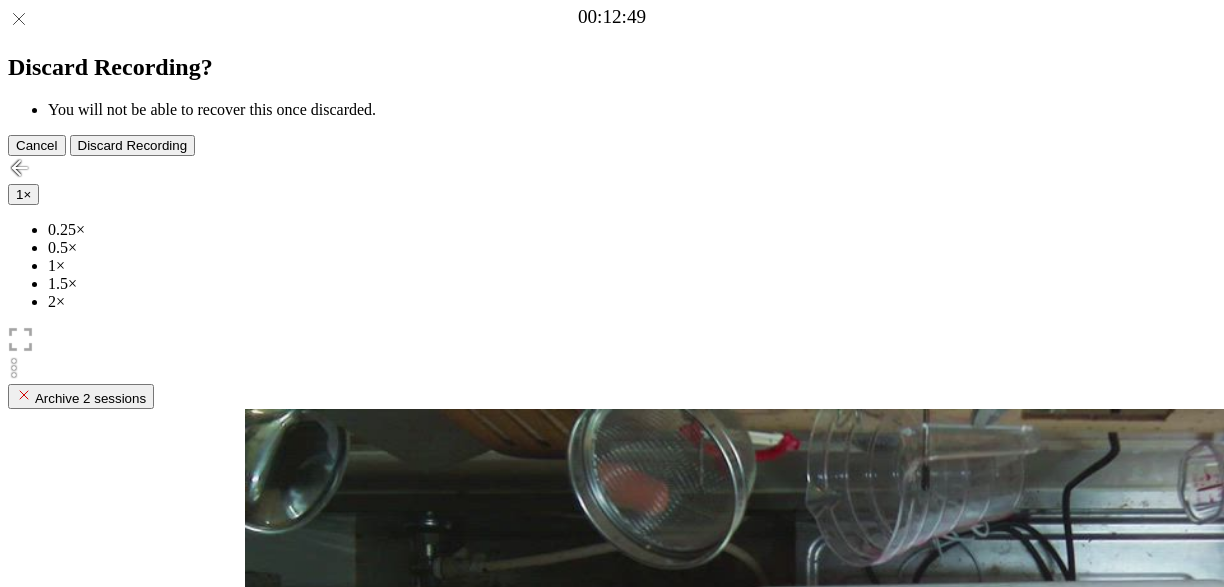 click on "Time elapsed:  00:28
Time remaining:  00:06" at bounding box center (612, 1001) 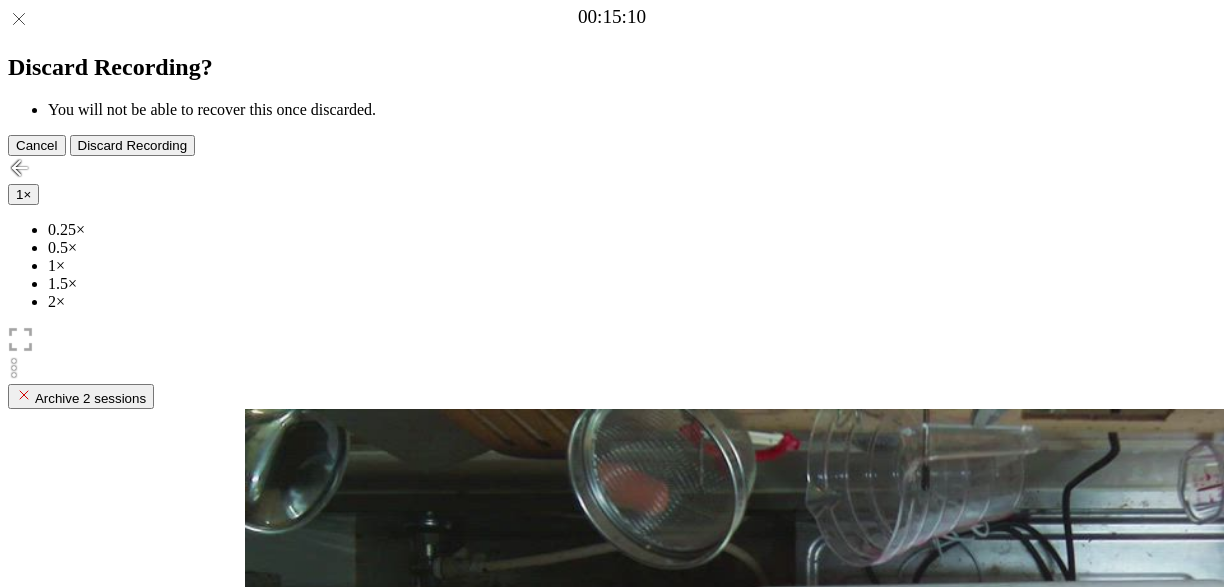 click at bounding box center (367, 1121) 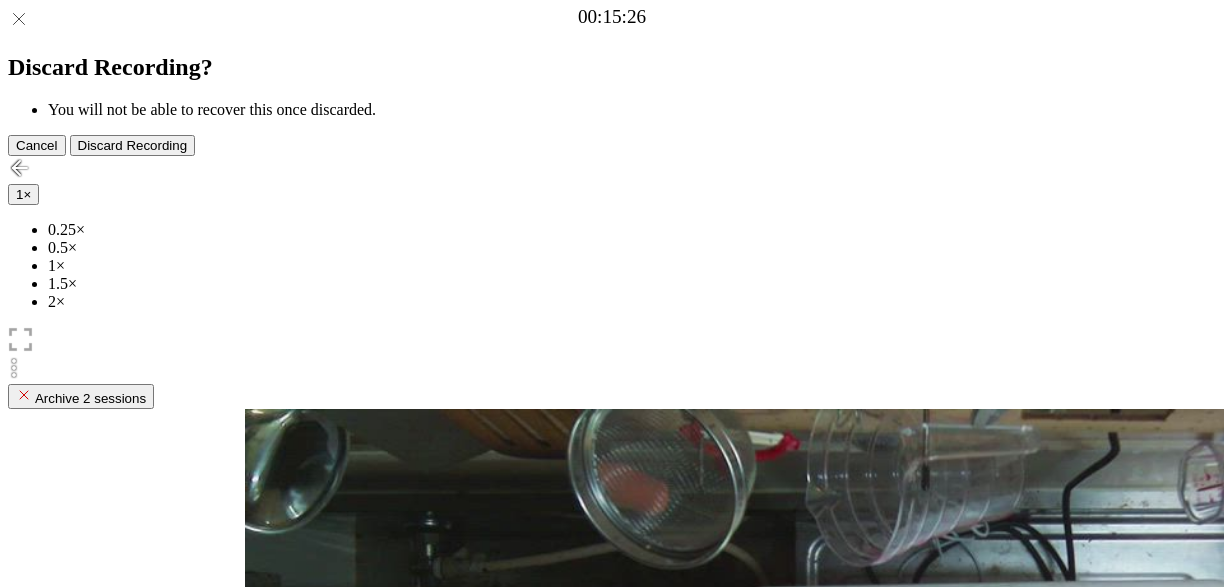 click at bounding box center [281, 1122] 